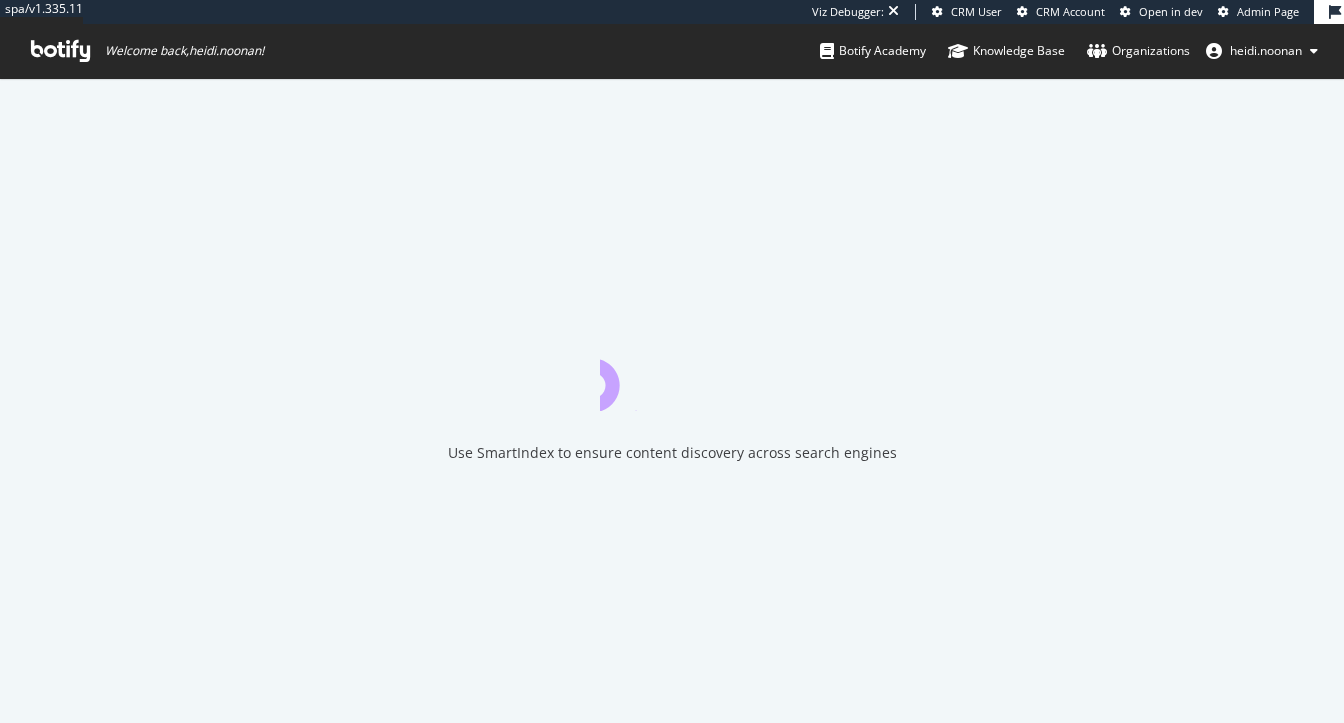 scroll, scrollTop: 0, scrollLeft: 0, axis: both 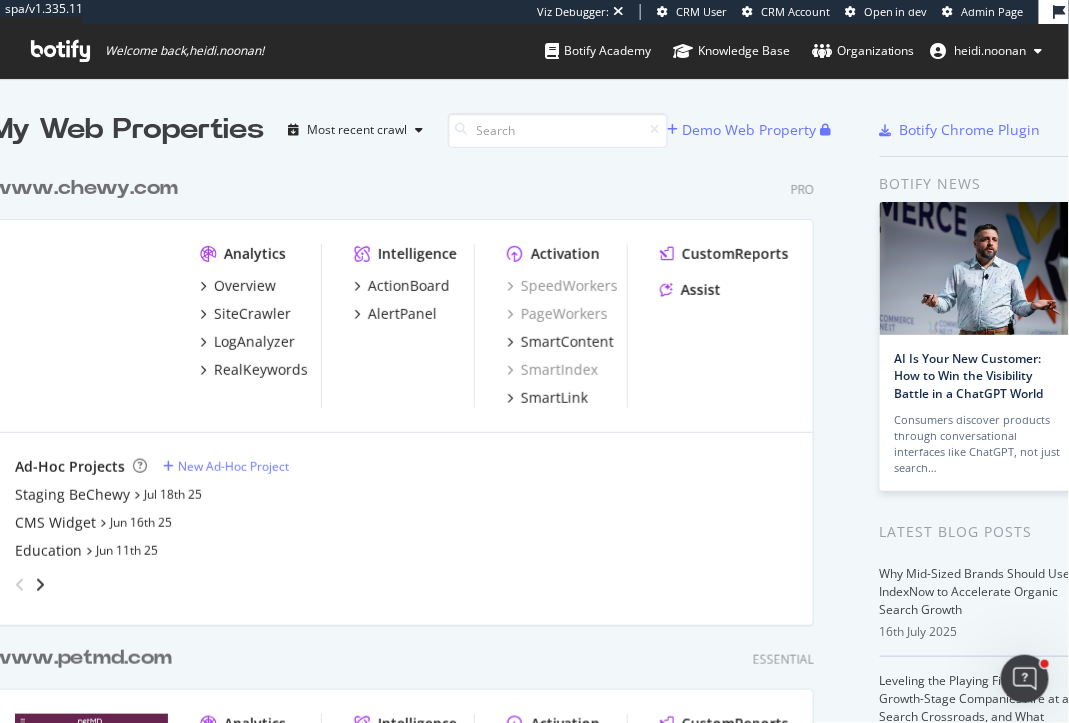 click on "www.chewy.com" at bounding box center (84, 188) 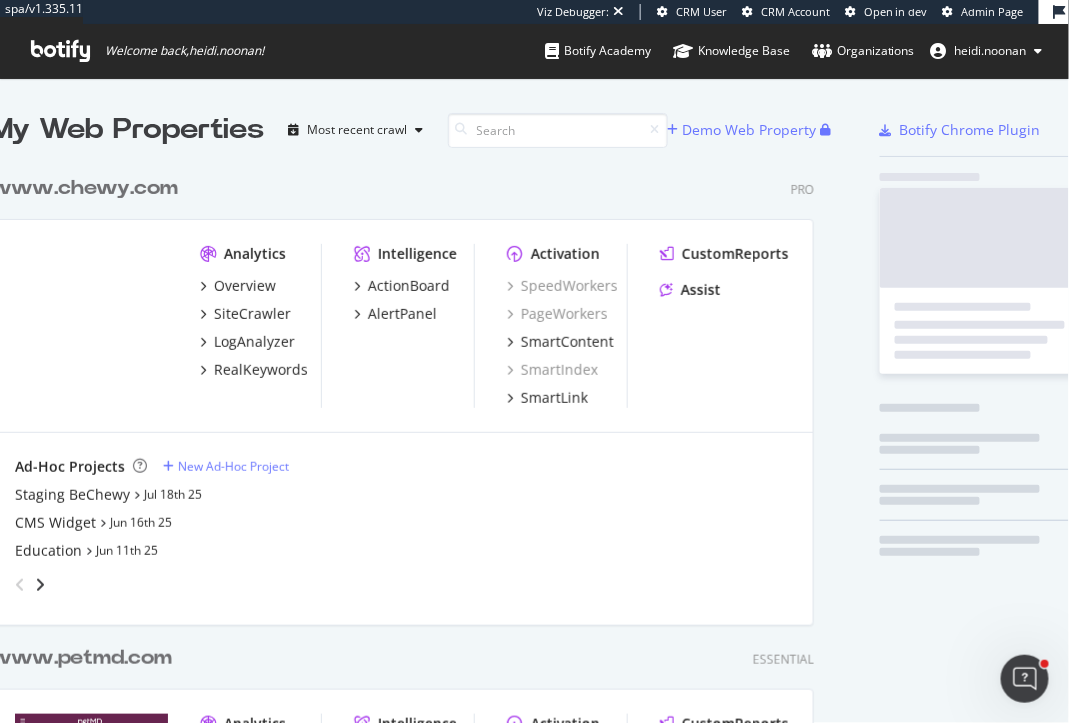 scroll, scrollTop: 0, scrollLeft: 1, axis: horizontal 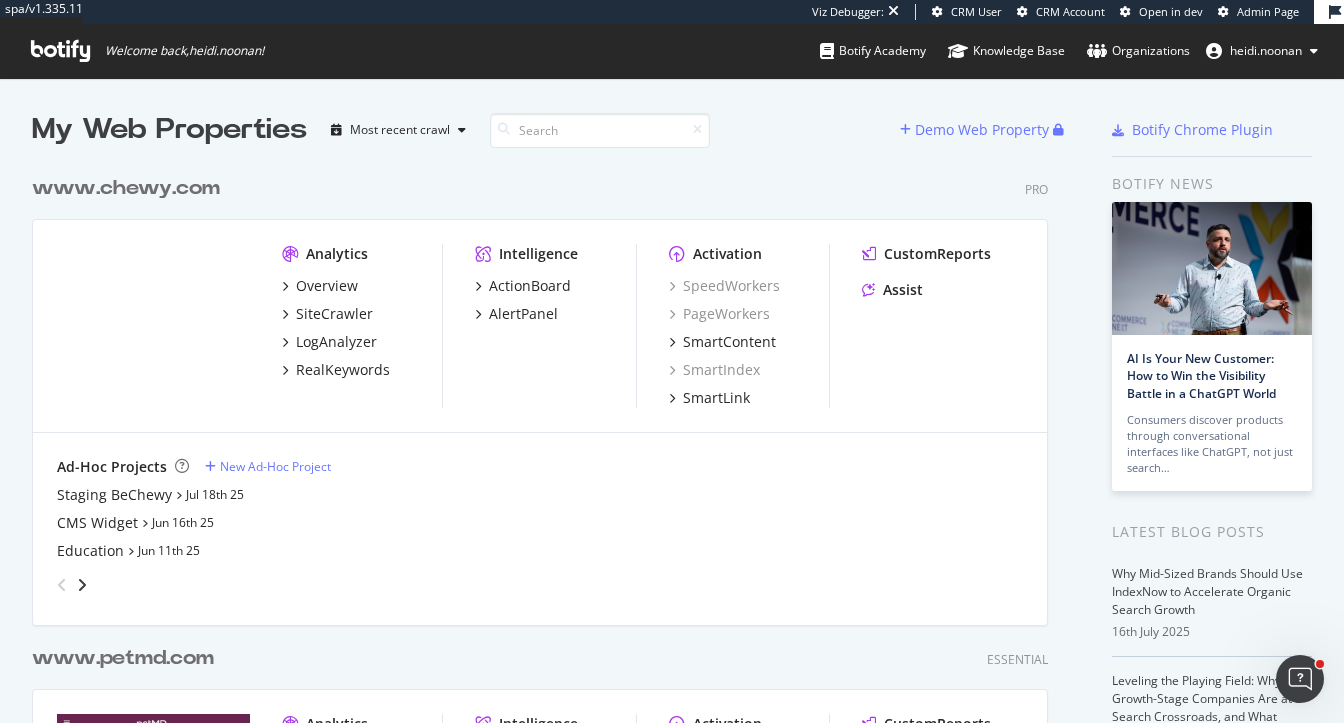 click on "www.chewy.com" at bounding box center [126, 188] 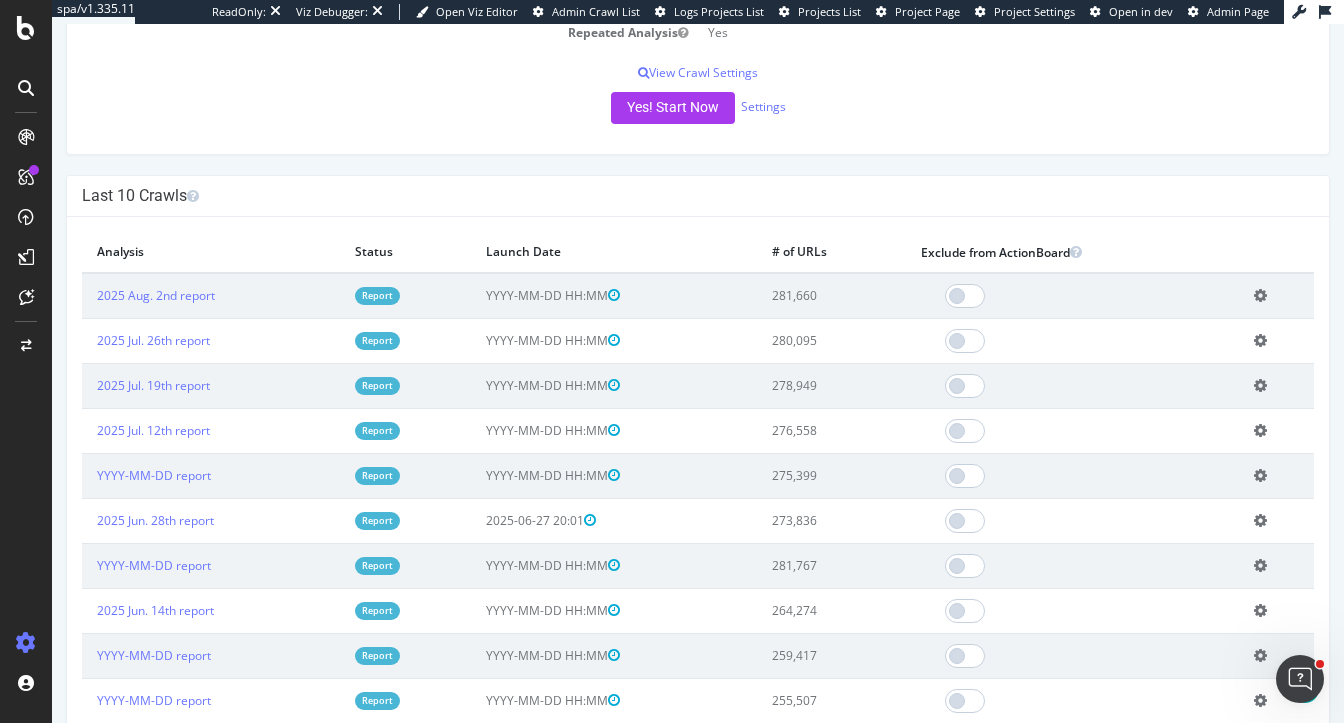 scroll, scrollTop: 508, scrollLeft: 0, axis: vertical 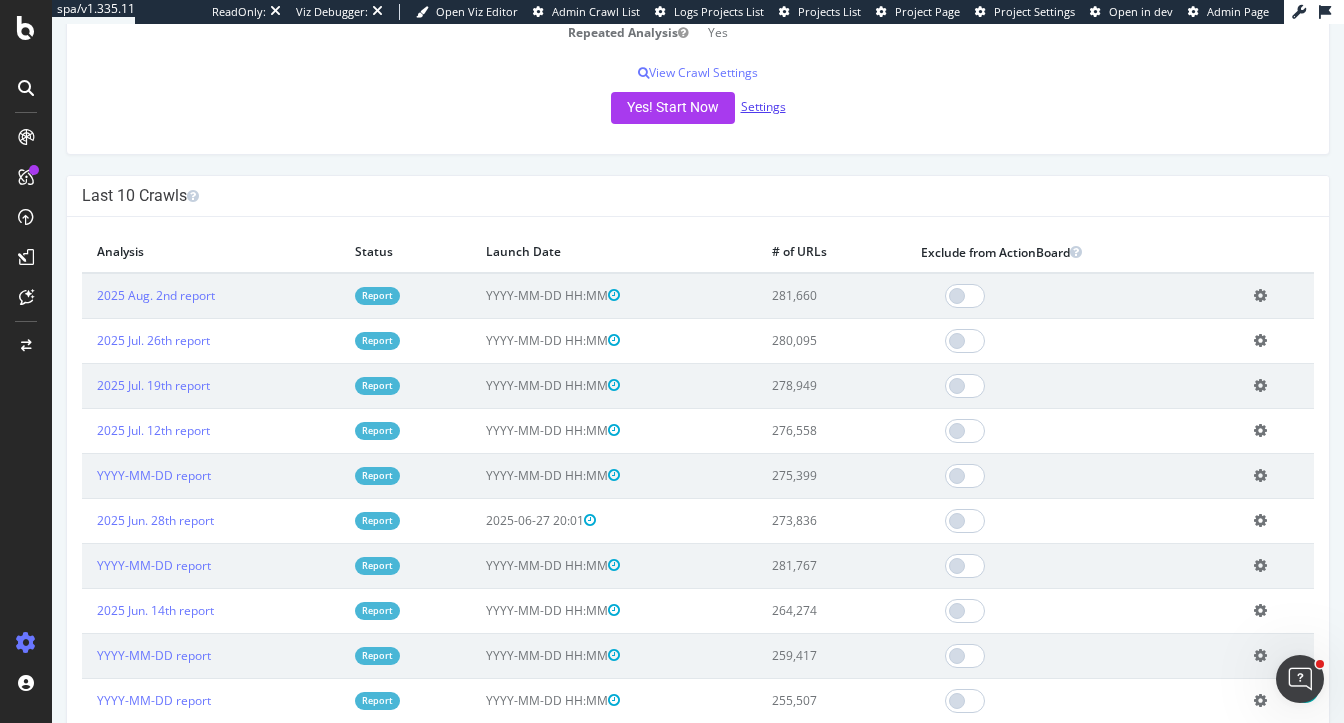 click on "Settings" at bounding box center [763, 106] 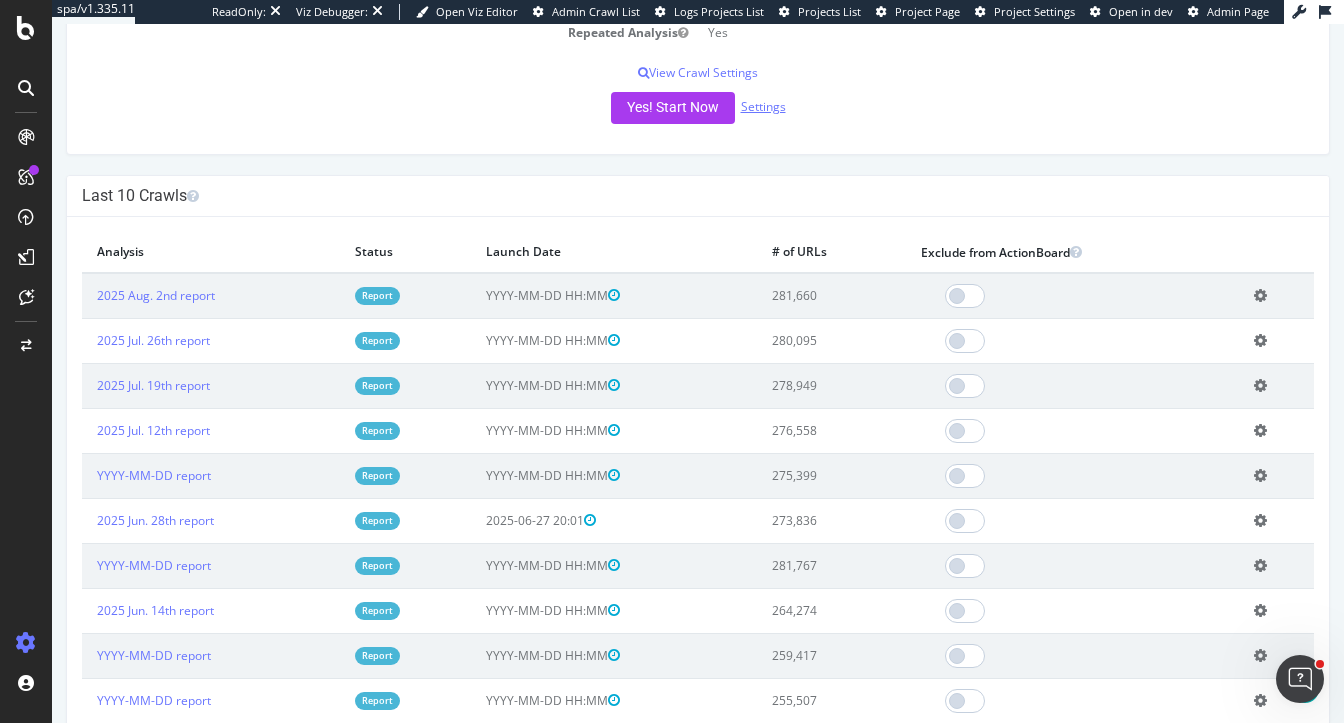 scroll, scrollTop: 0, scrollLeft: 0, axis: both 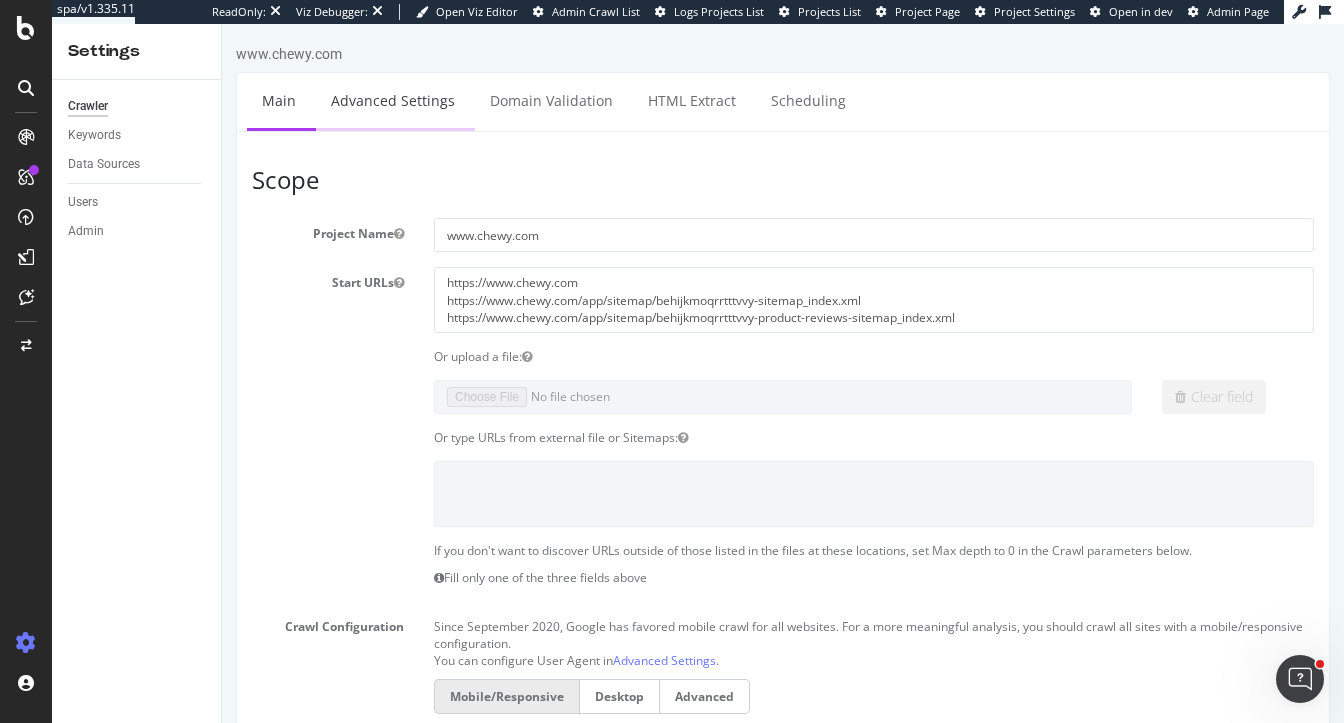 click on "Advanced Settings" at bounding box center (393, 100) 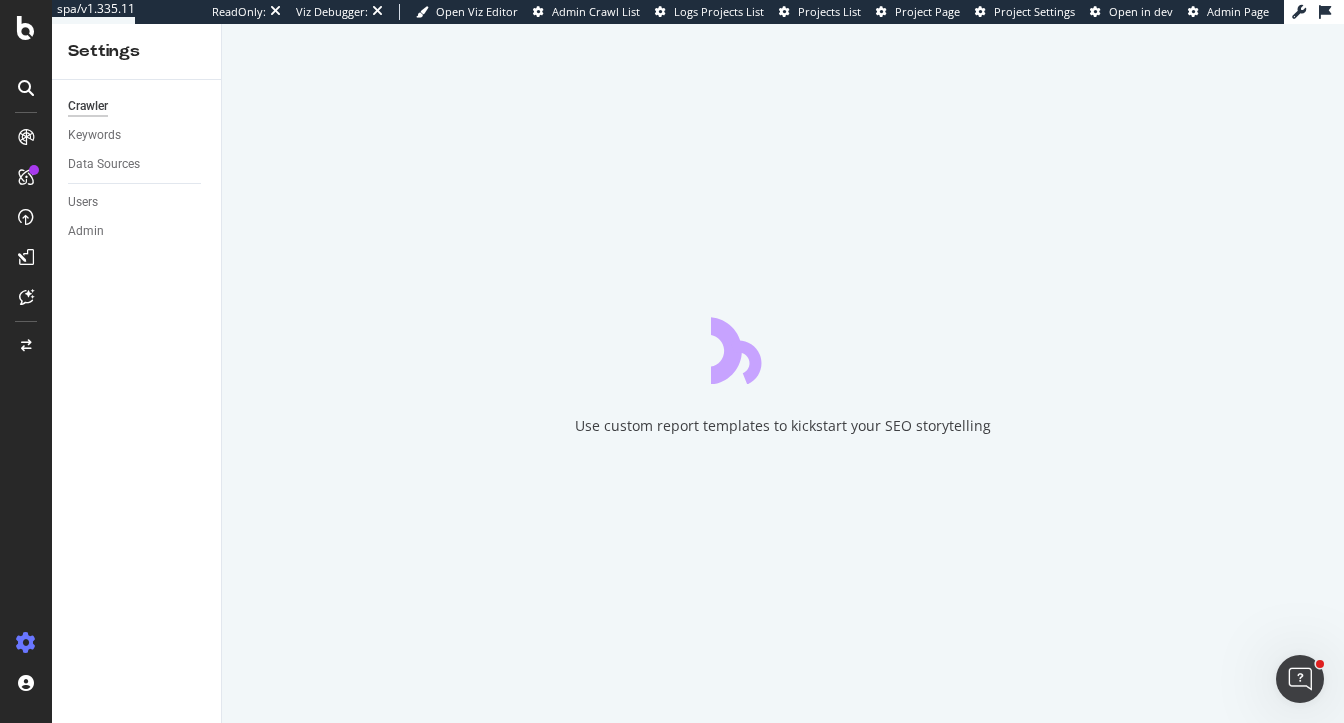 scroll, scrollTop: 0, scrollLeft: 0, axis: both 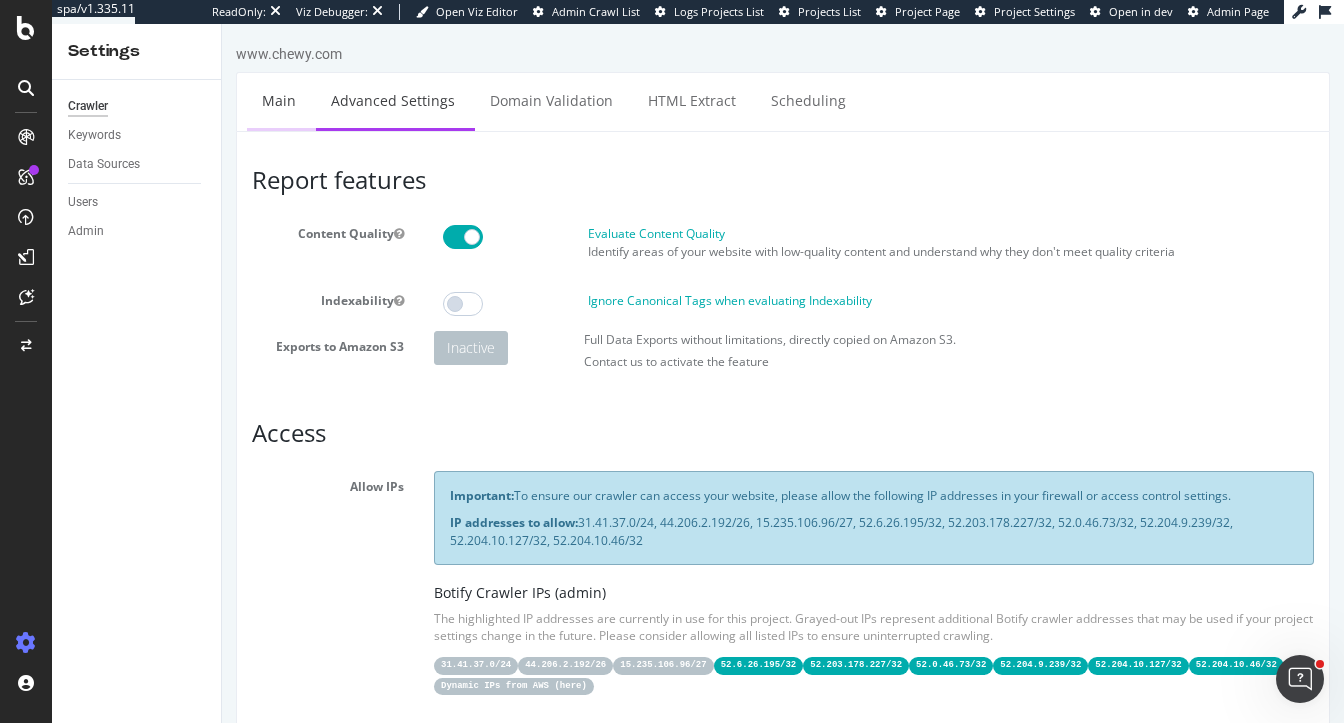 type on "[EMAIL]" 